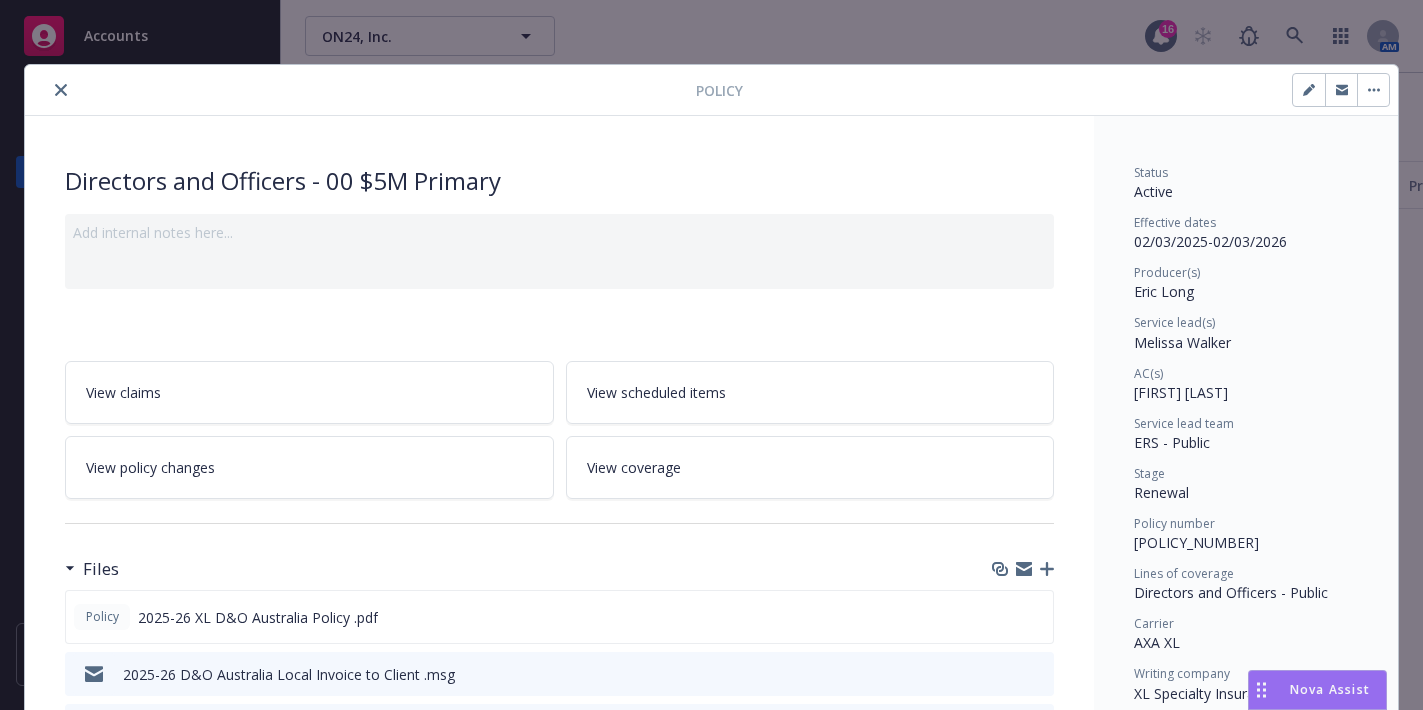 scroll, scrollTop: 0, scrollLeft: 0, axis: both 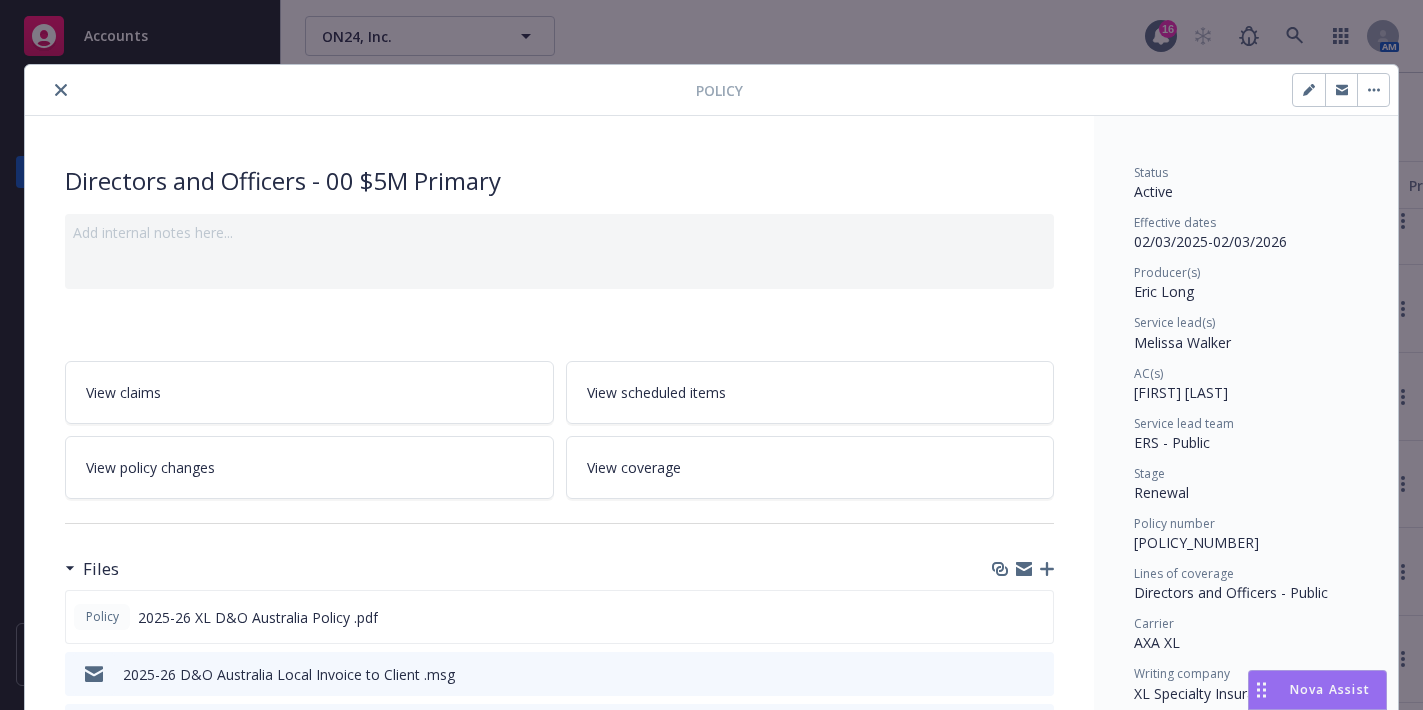click 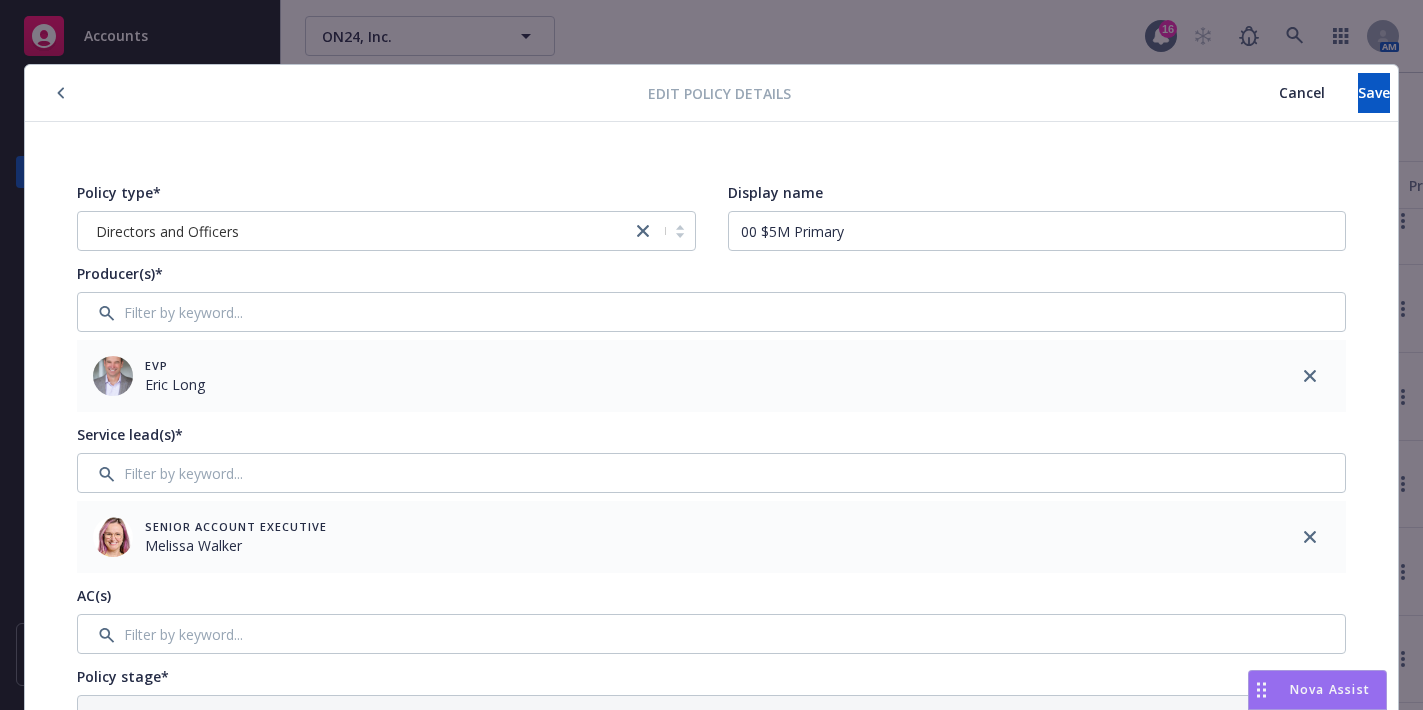 click 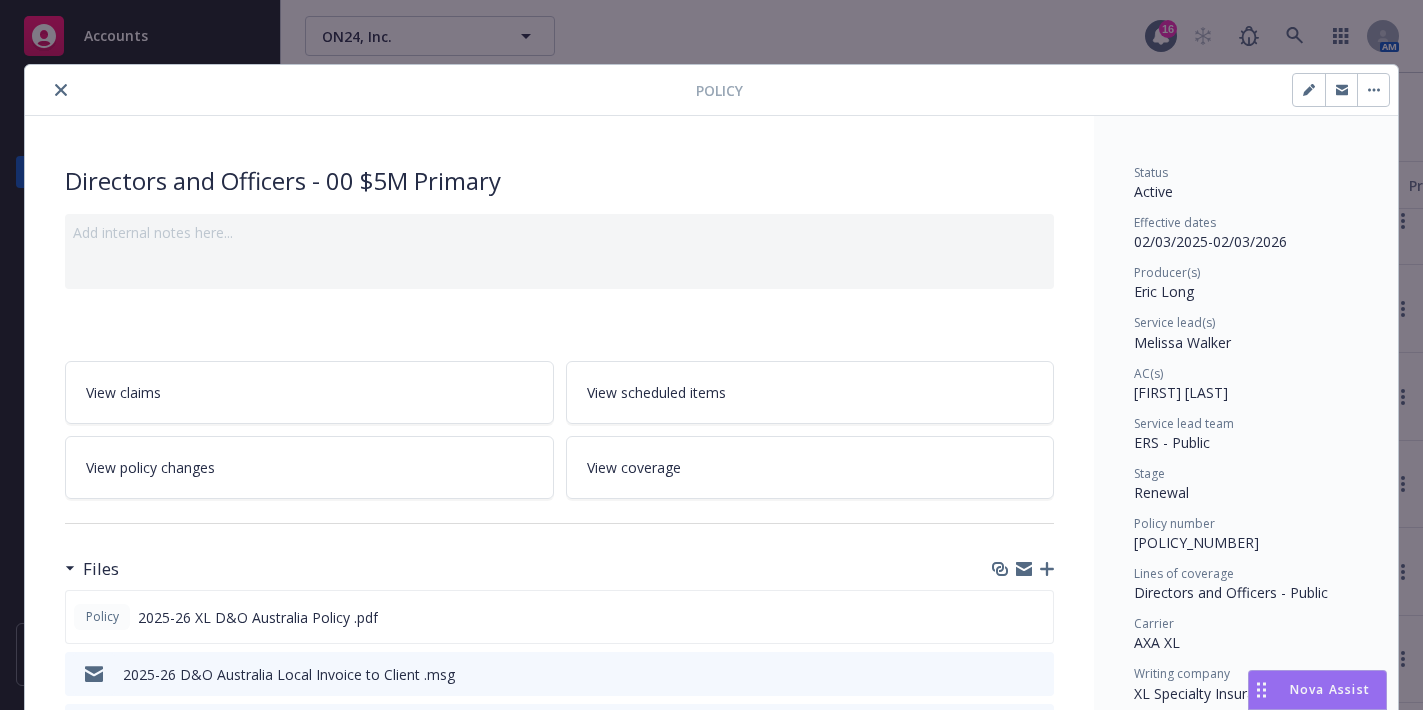click at bounding box center (61, 90) 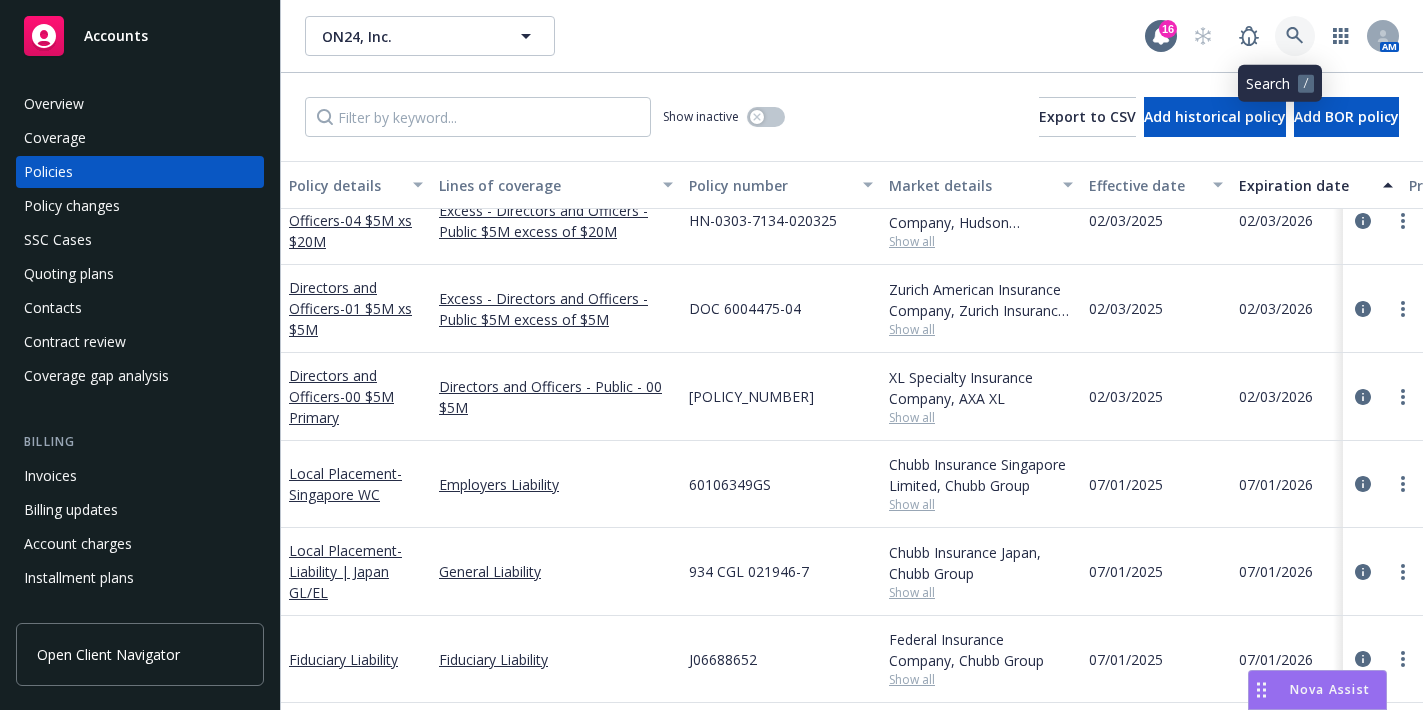 click at bounding box center [1295, 36] 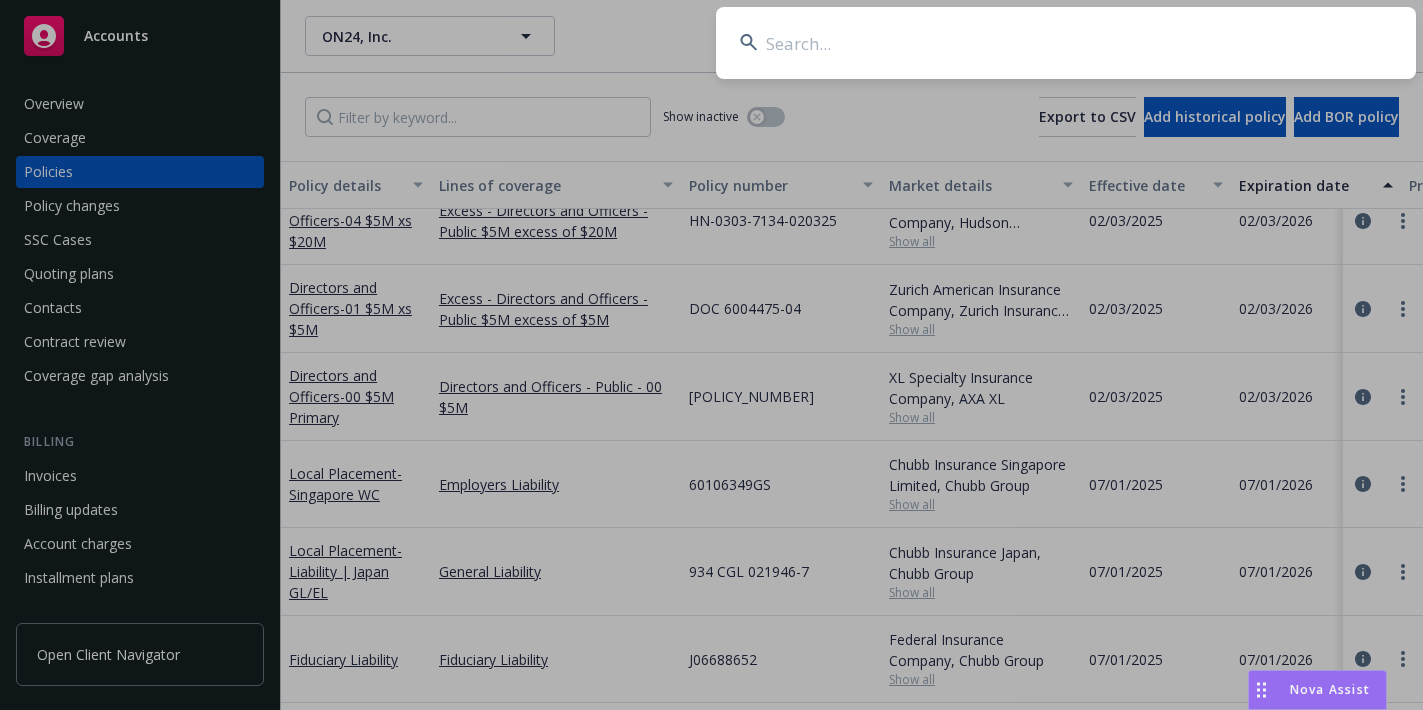 click at bounding box center [1066, 43] 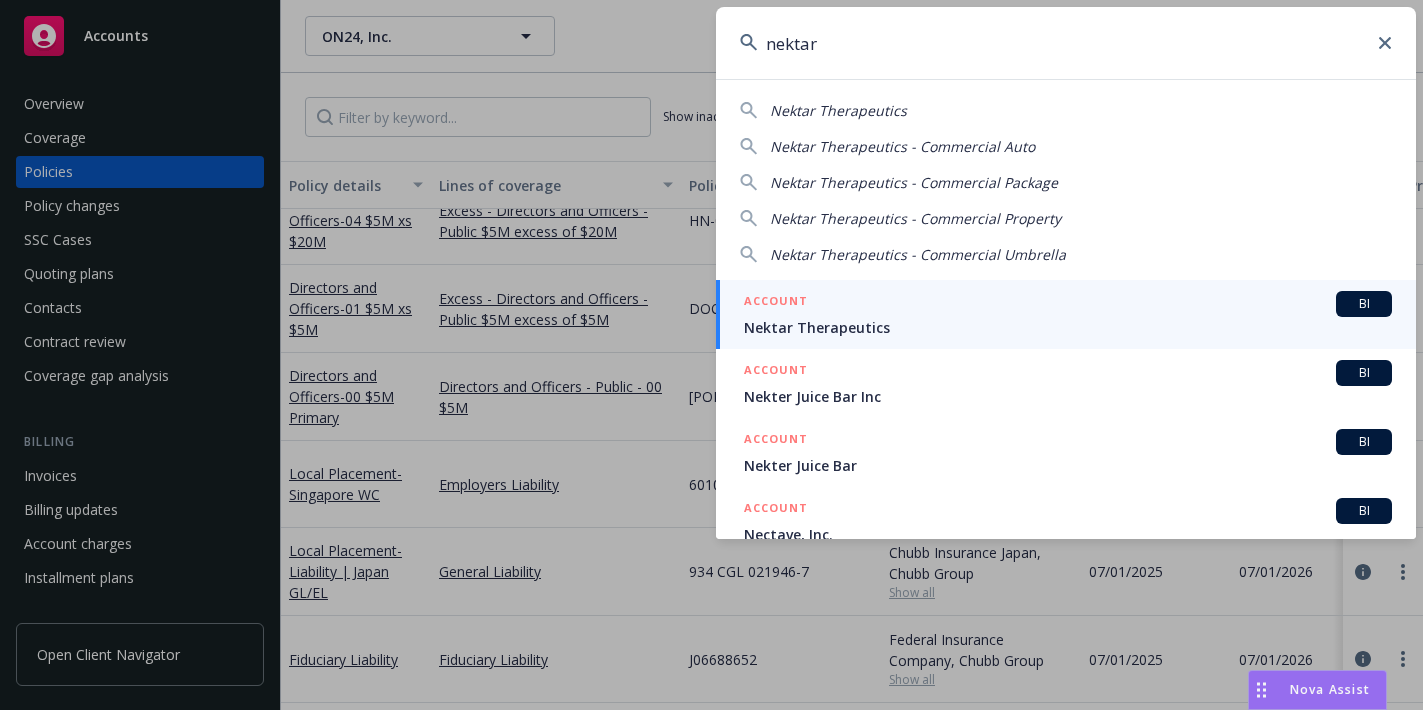 type on "nektar" 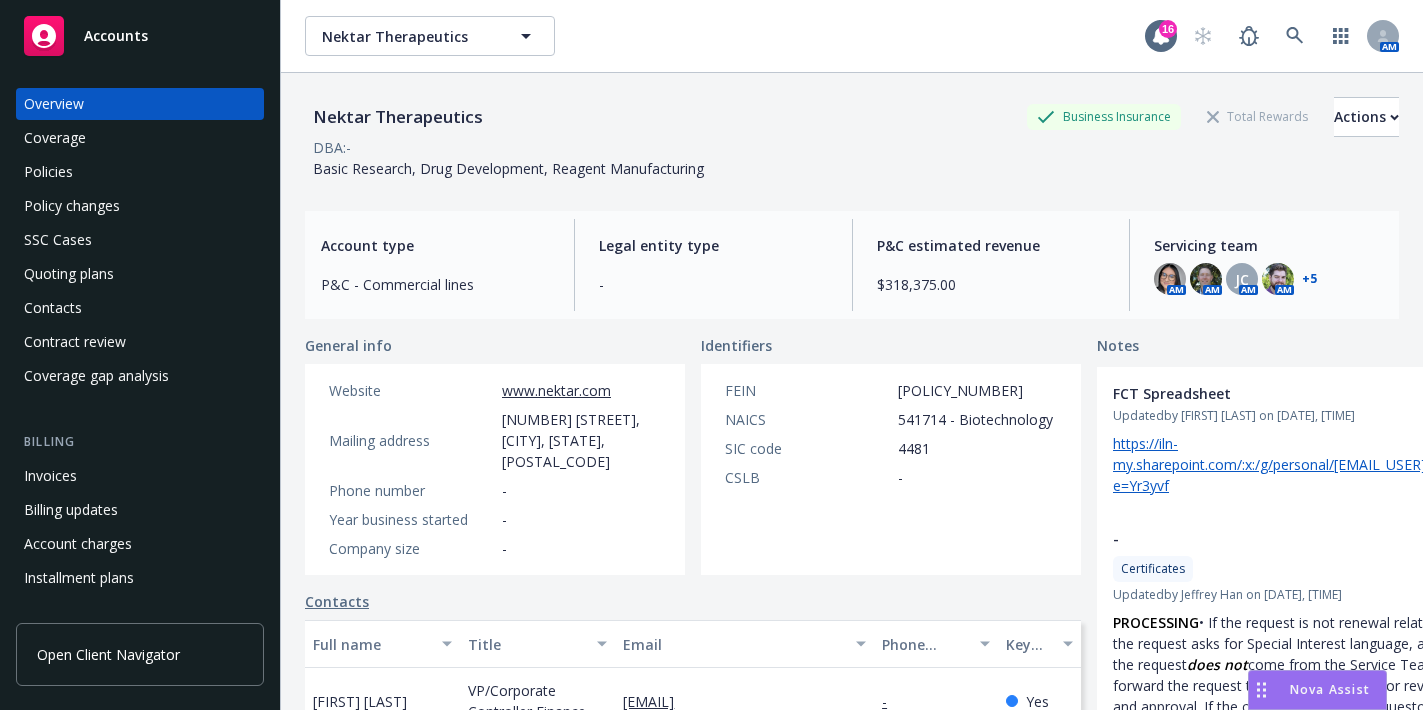 click on "Policies" at bounding box center (48, 172) 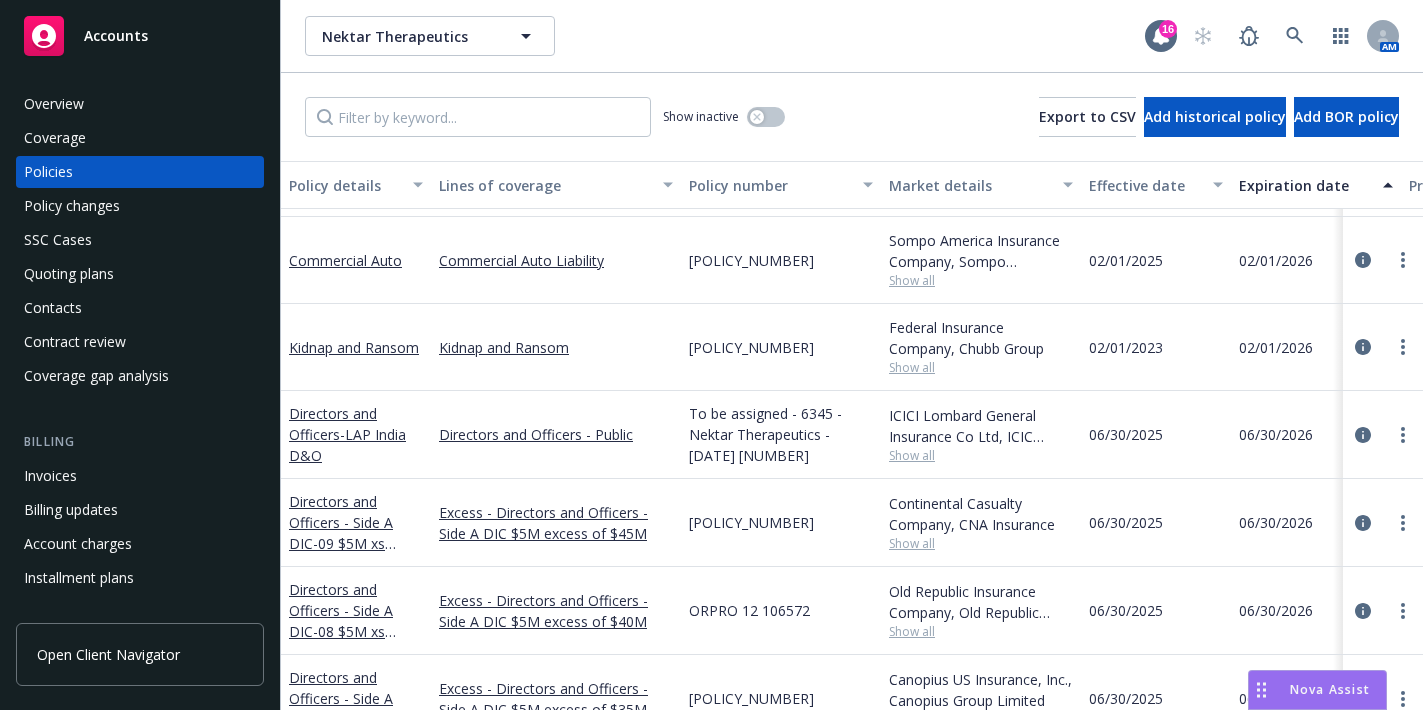 scroll, scrollTop: 1300, scrollLeft: 0, axis: vertical 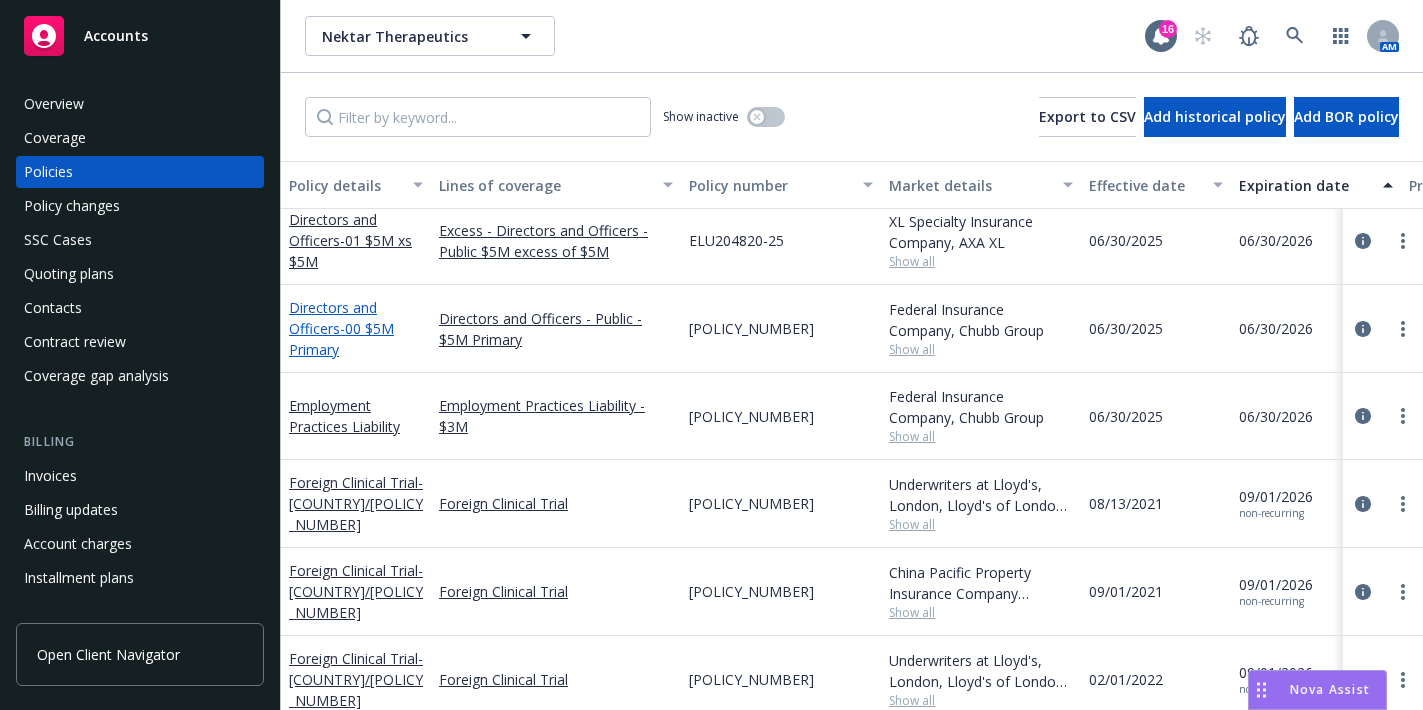 click on "-  00 $5M Primary" at bounding box center [341, 339] 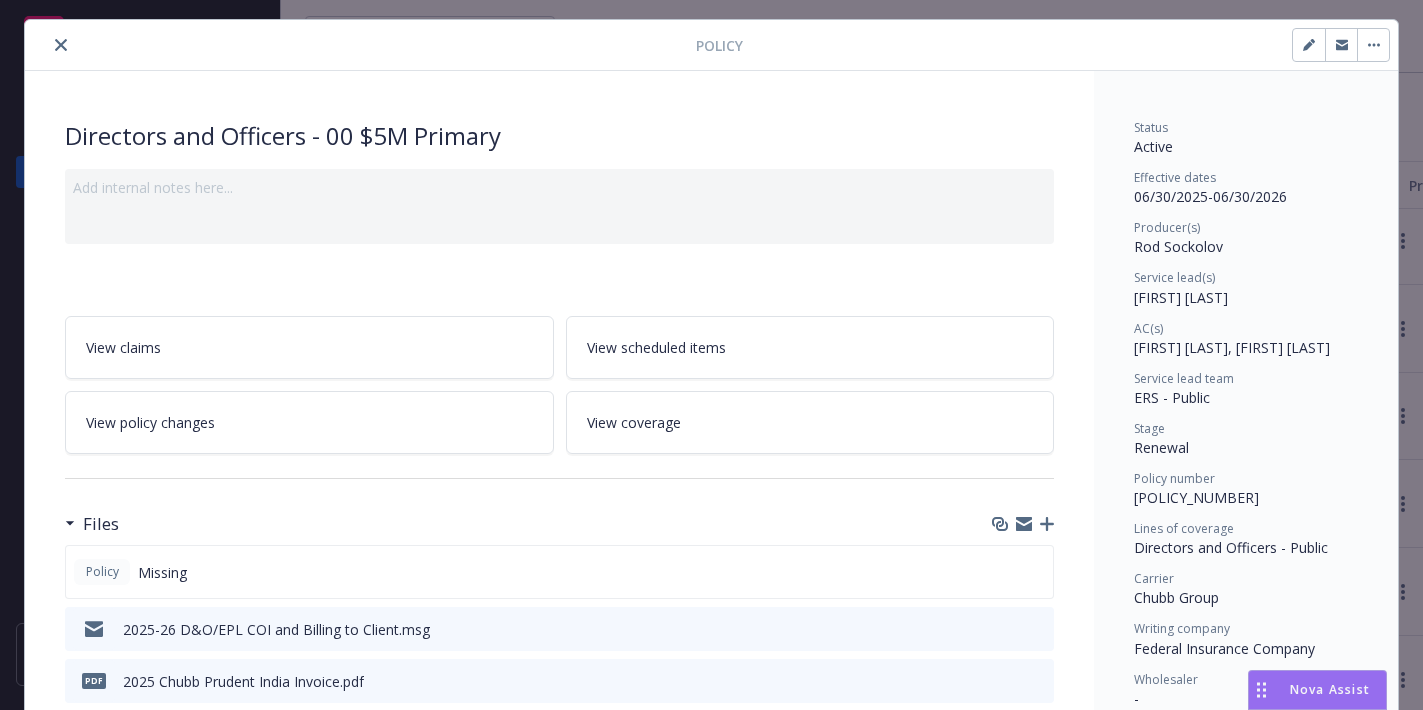 scroll, scrollTop: 0, scrollLeft: 0, axis: both 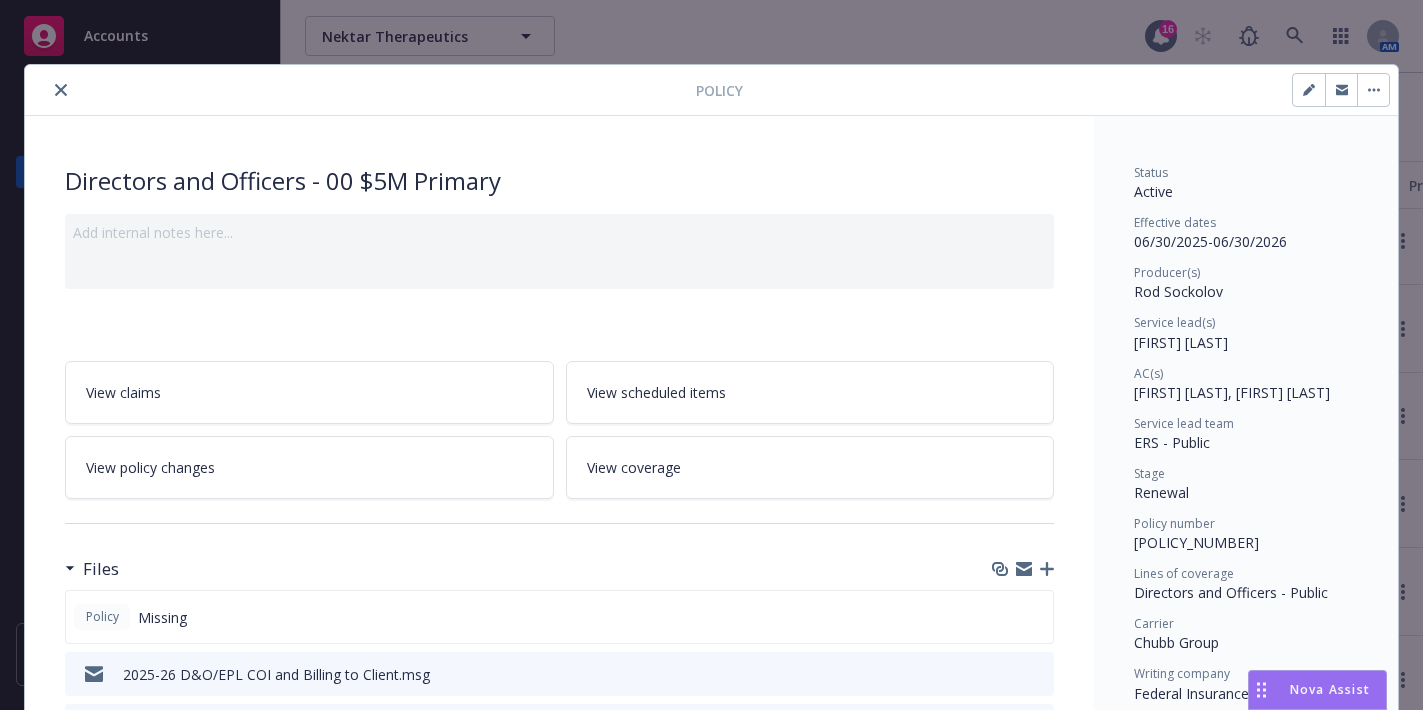 click 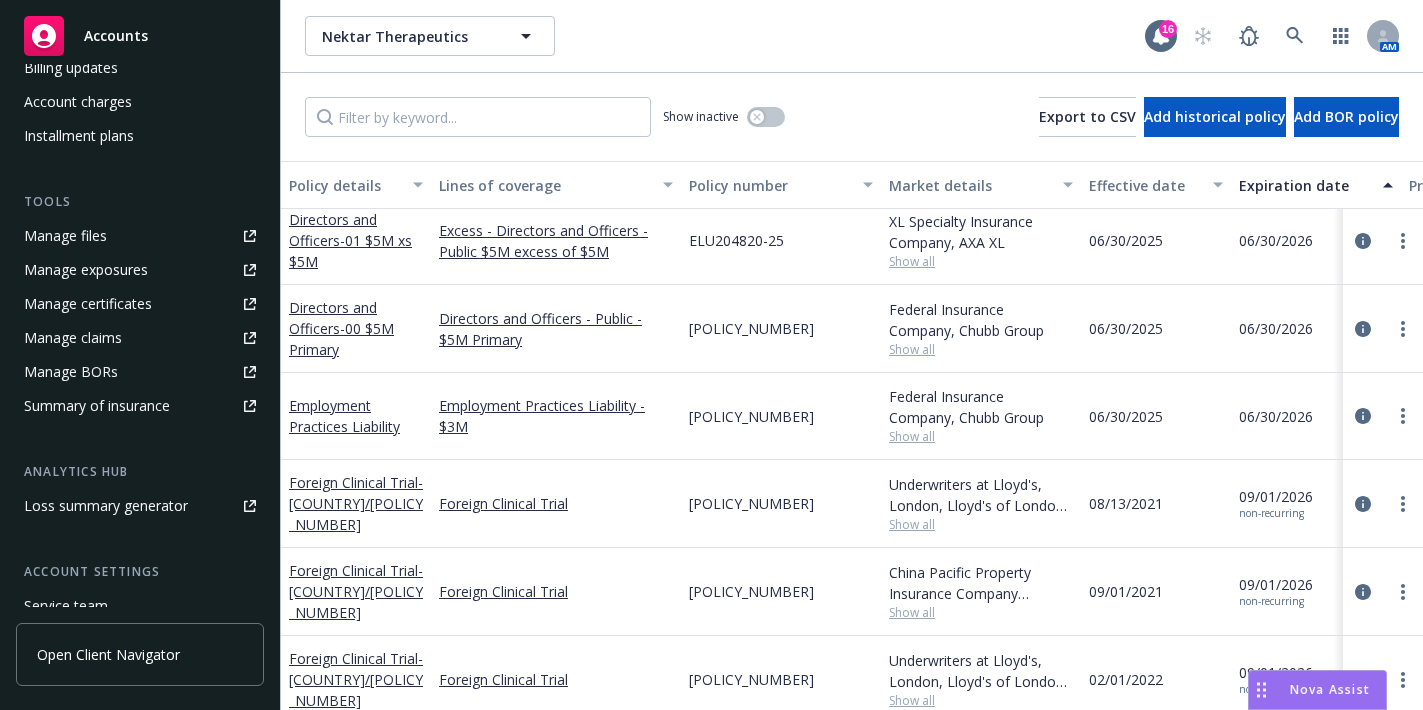 scroll, scrollTop: 500, scrollLeft: 0, axis: vertical 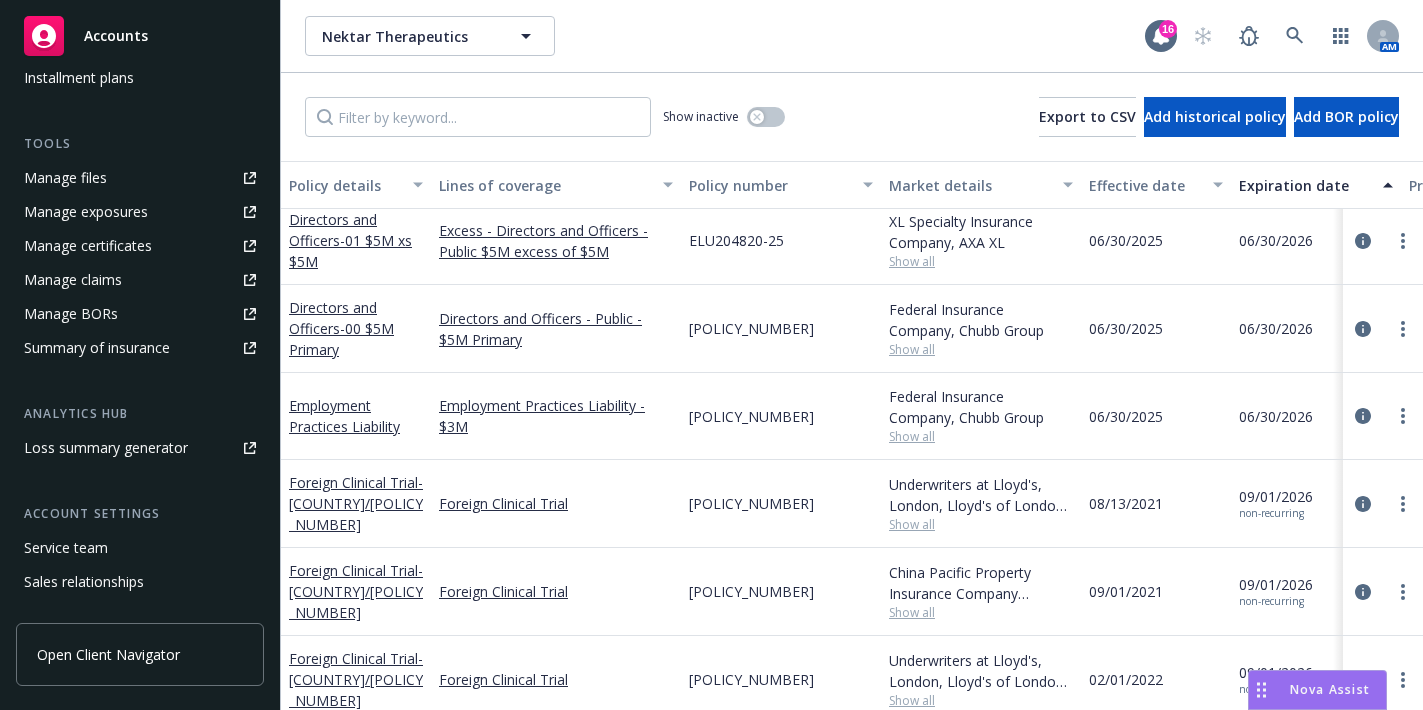 click on "Manage files" at bounding box center (65, 178) 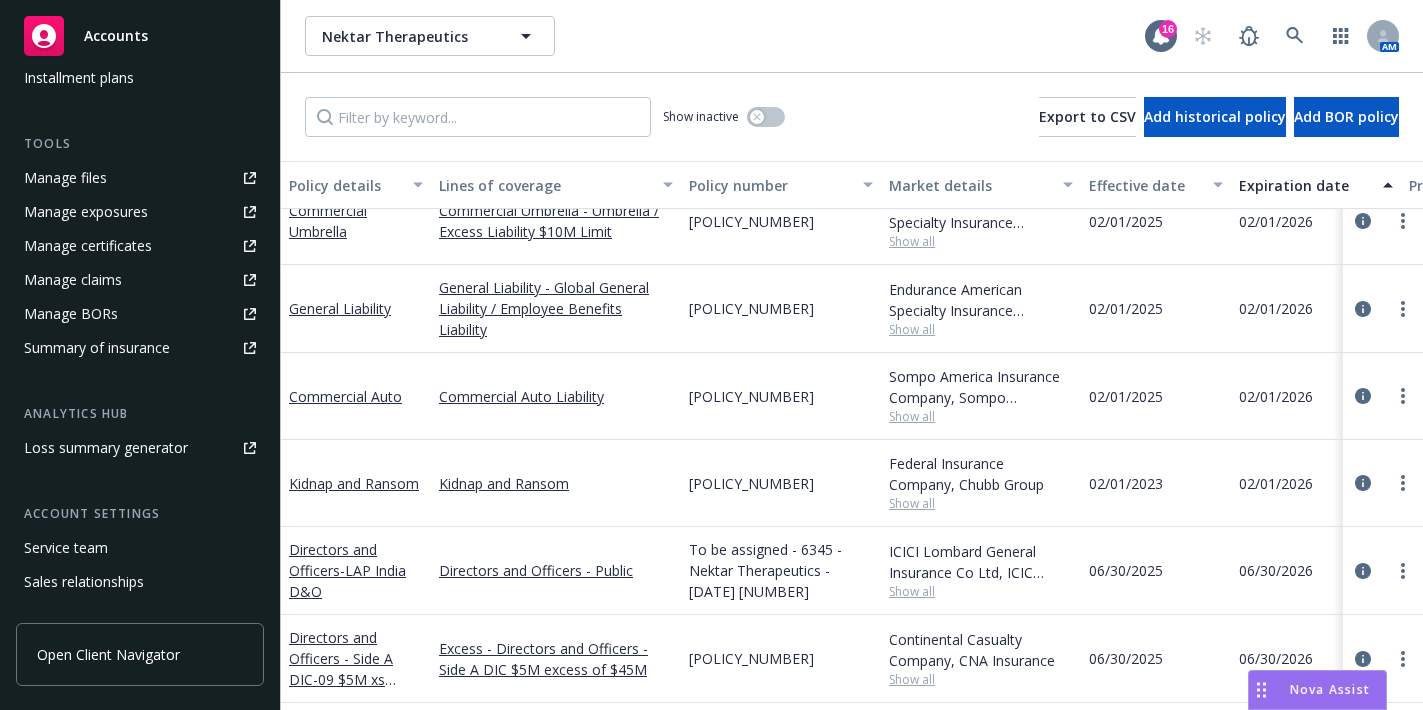 scroll, scrollTop: 1100, scrollLeft: 0, axis: vertical 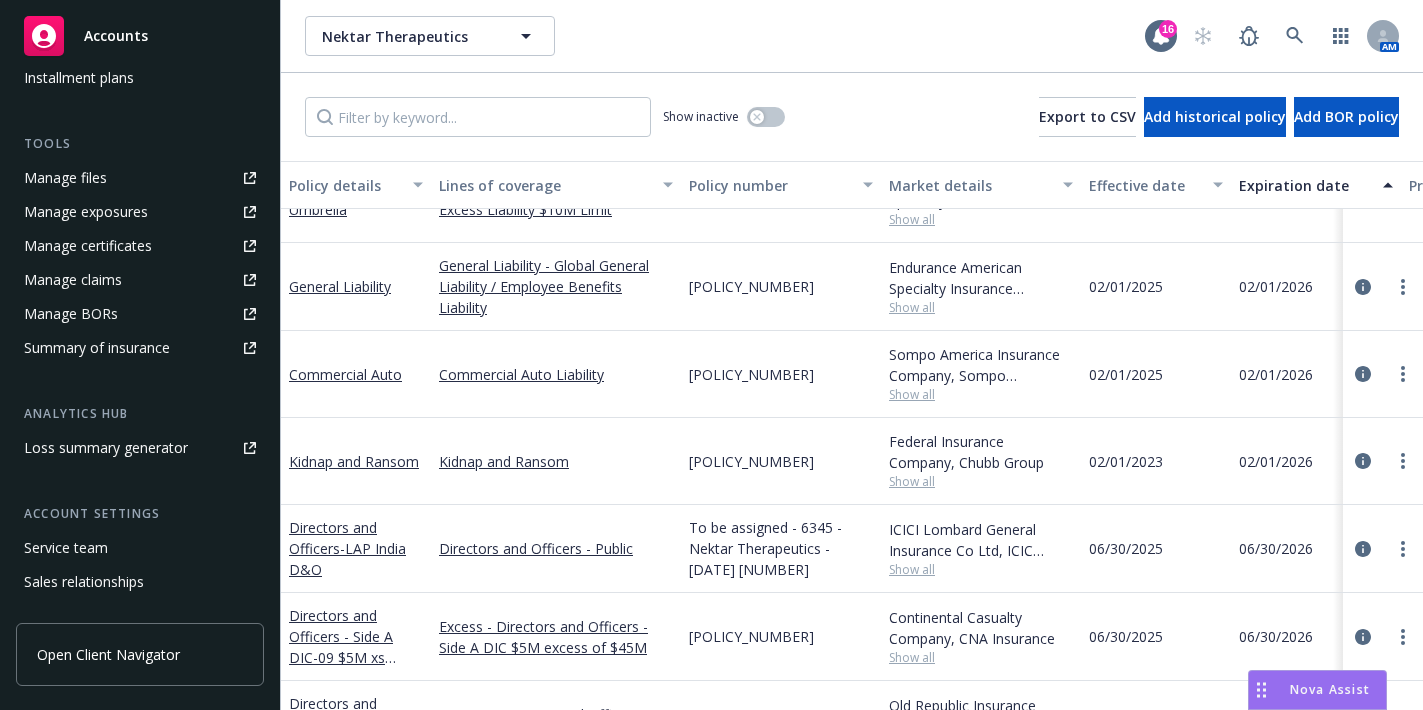 click on "Directors and Officers  -  LAP India D&O" at bounding box center (356, 548) 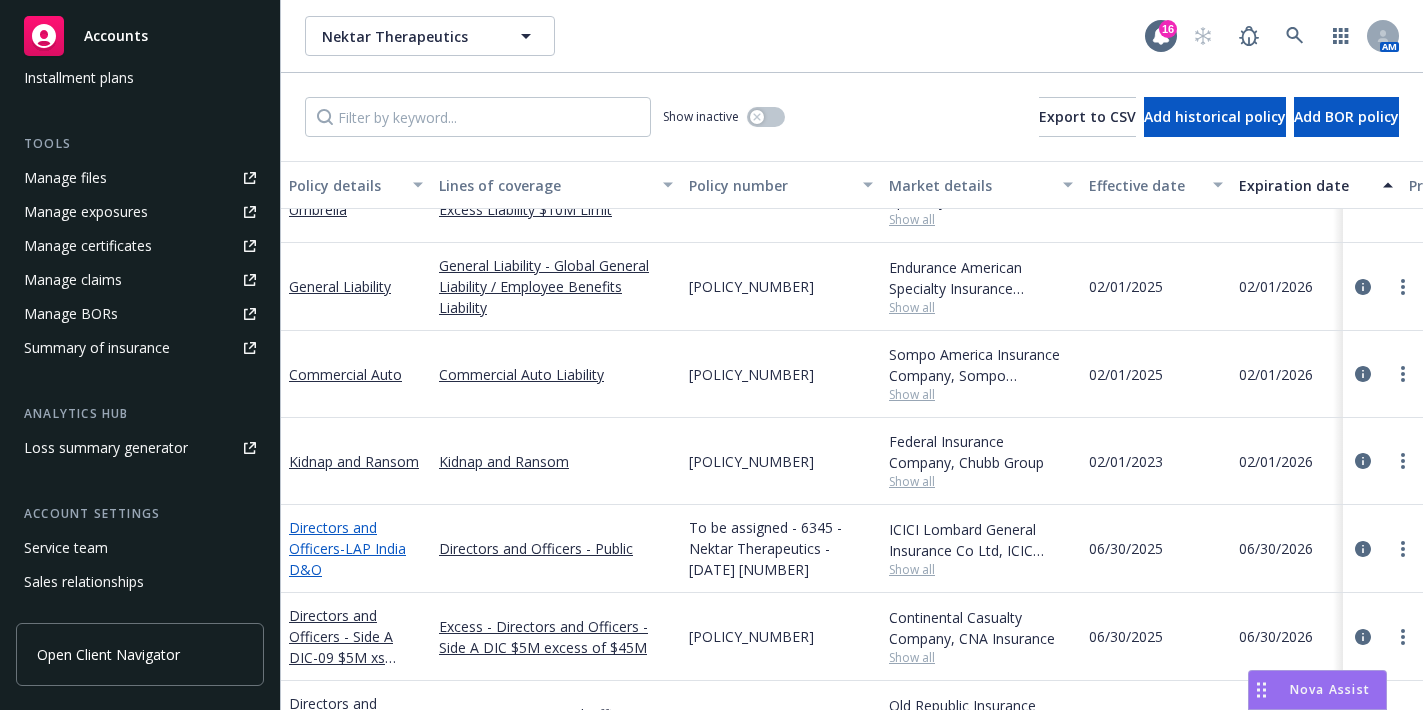 click on "- LAP India D&O" at bounding box center (347, 559) 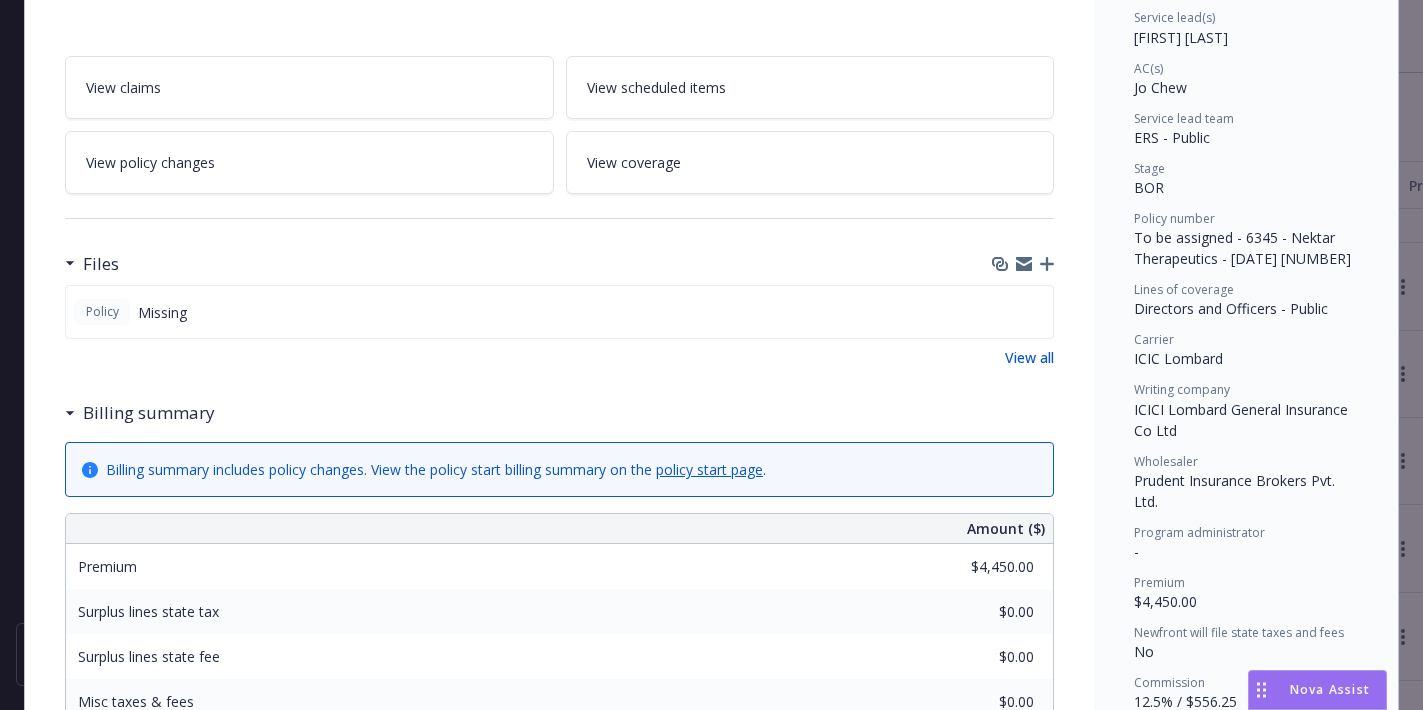 scroll, scrollTop: 300, scrollLeft: 0, axis: vertical 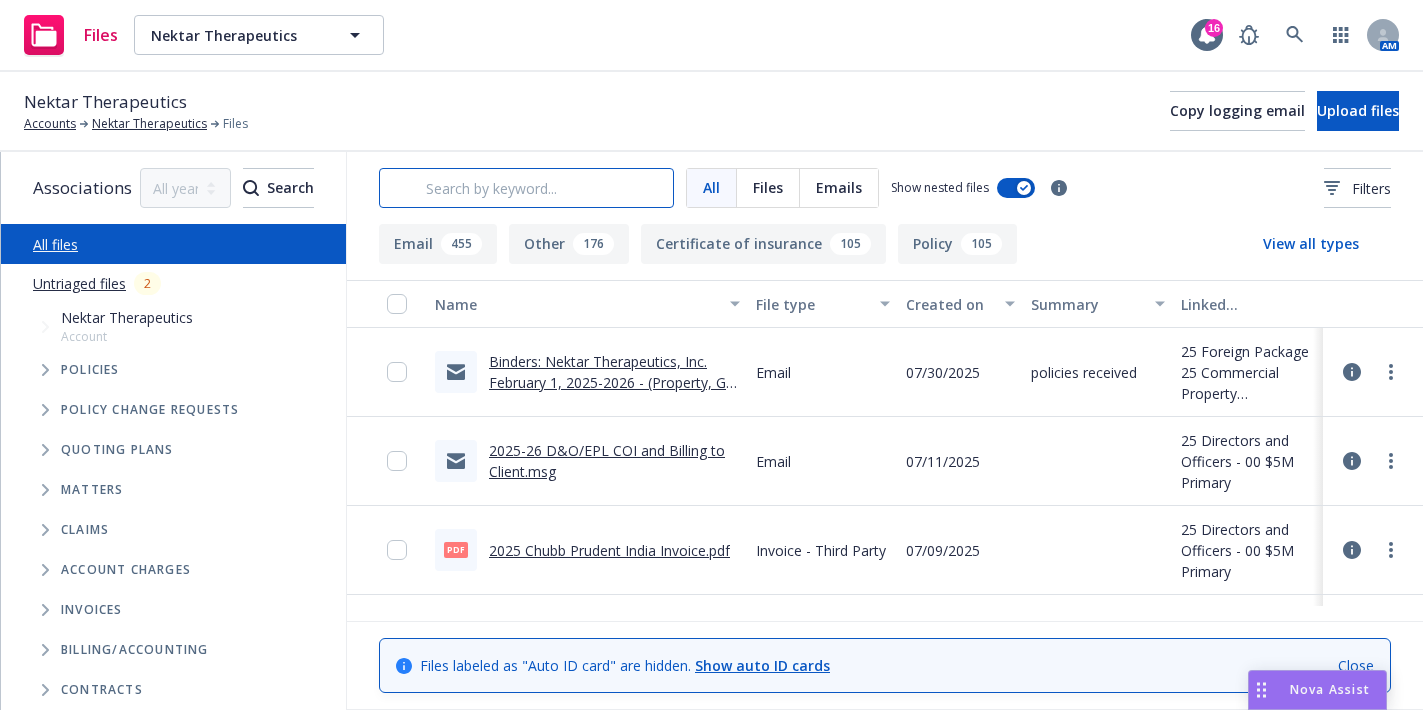 click at bounding box center [526, 188] 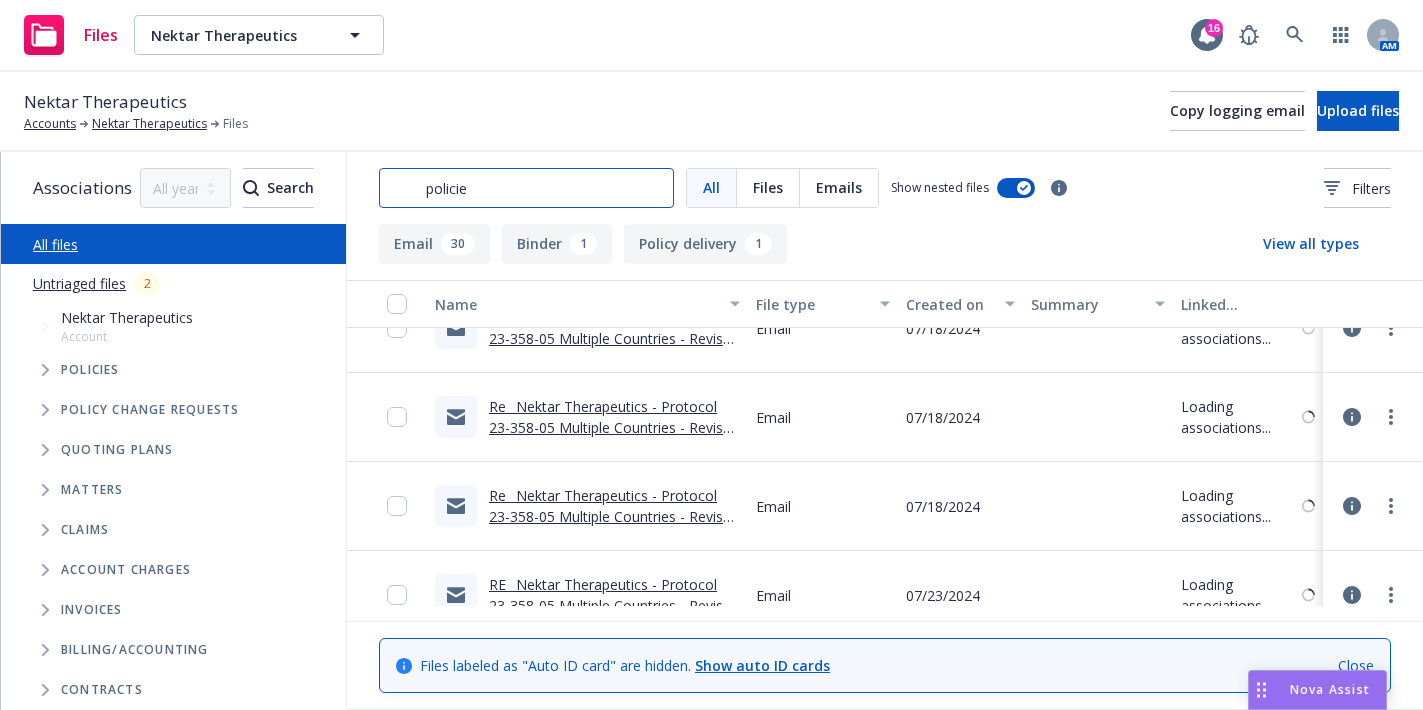 scroll, scrollTop: 2167, scrollLeft: 0, axis: vertical 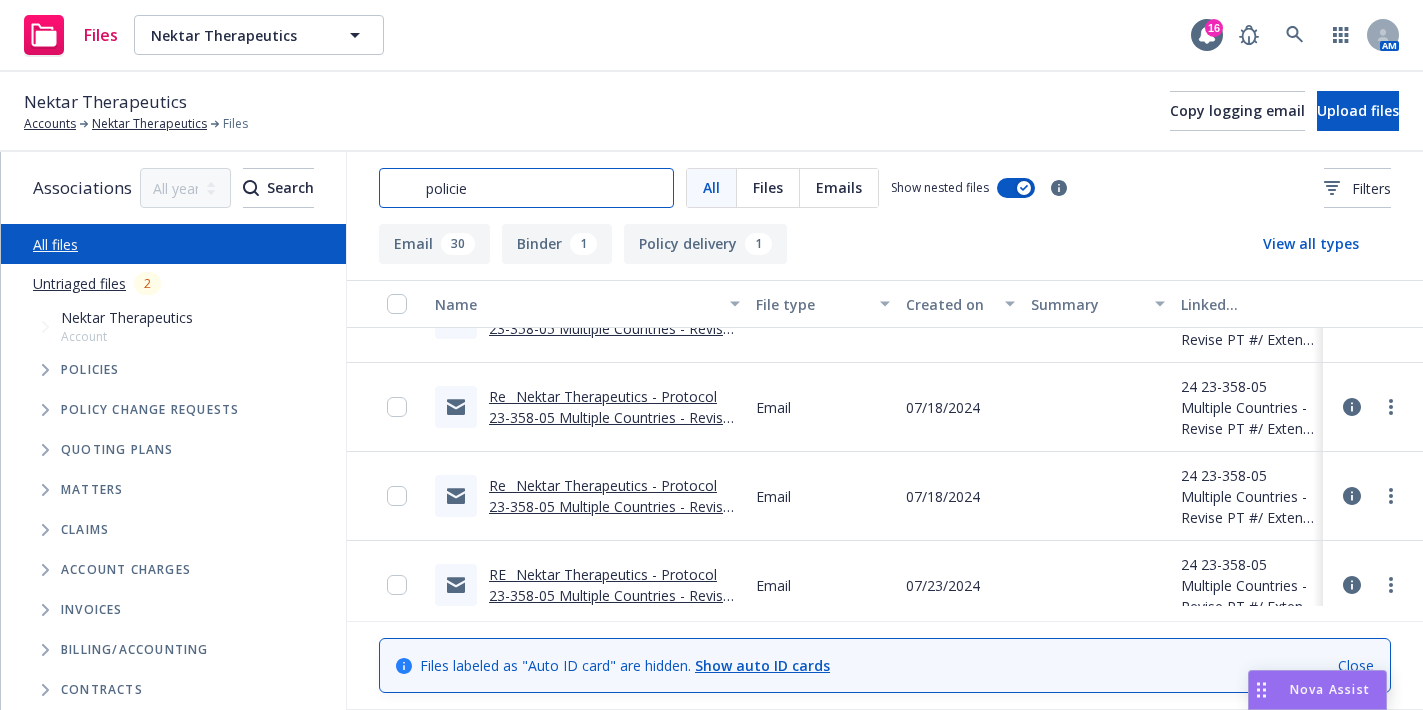 type on "policie" 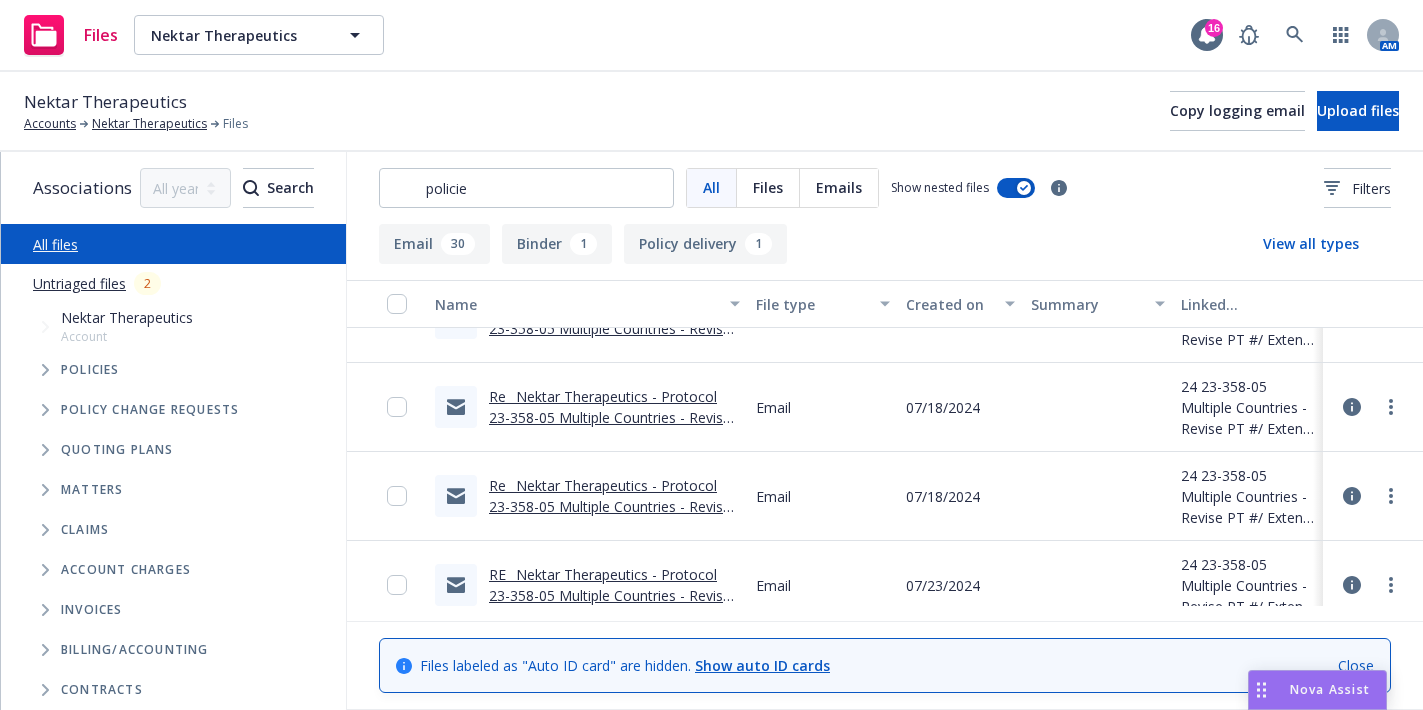 click on "Nektar Therapeutics Accounts Nektar Therapeutics Files Copy logging email Upload files" at bounding box center (711, 111) 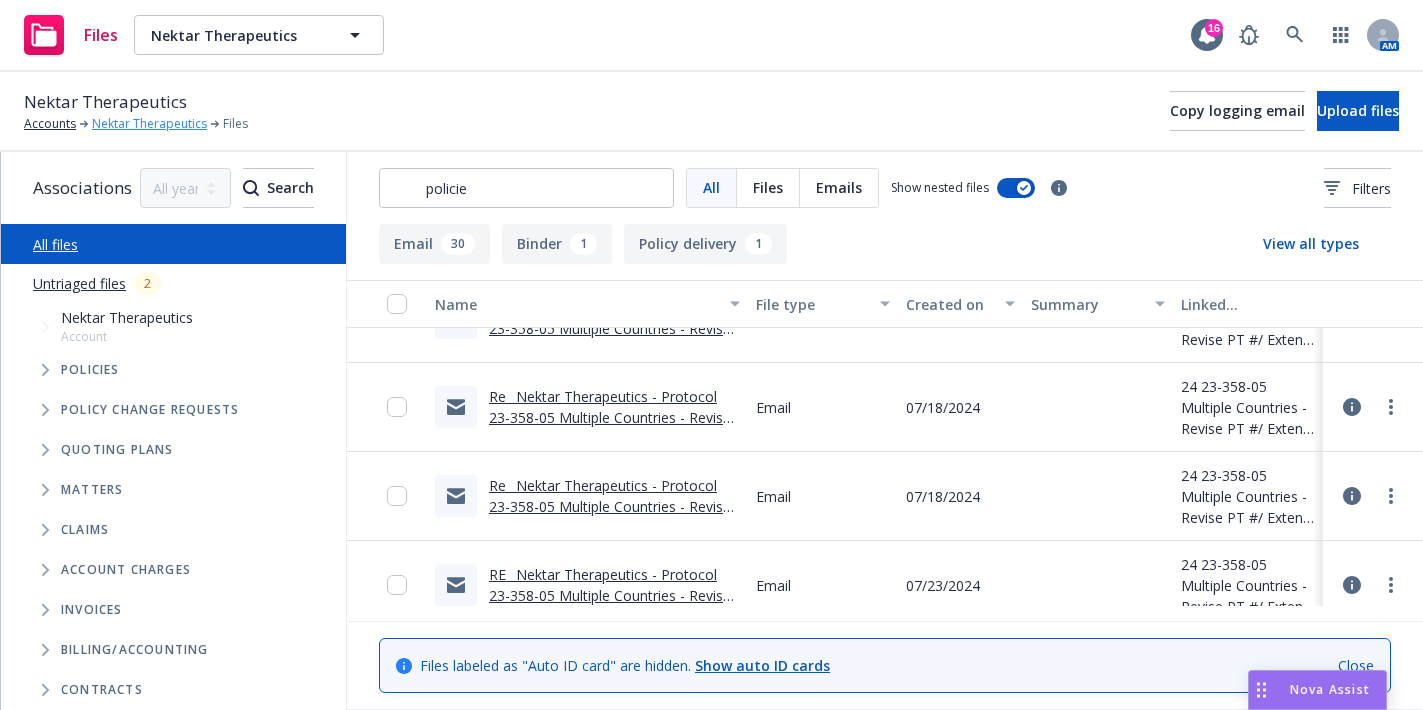 click on "Nektar Therapeutics" at bounding box center [149, 124] 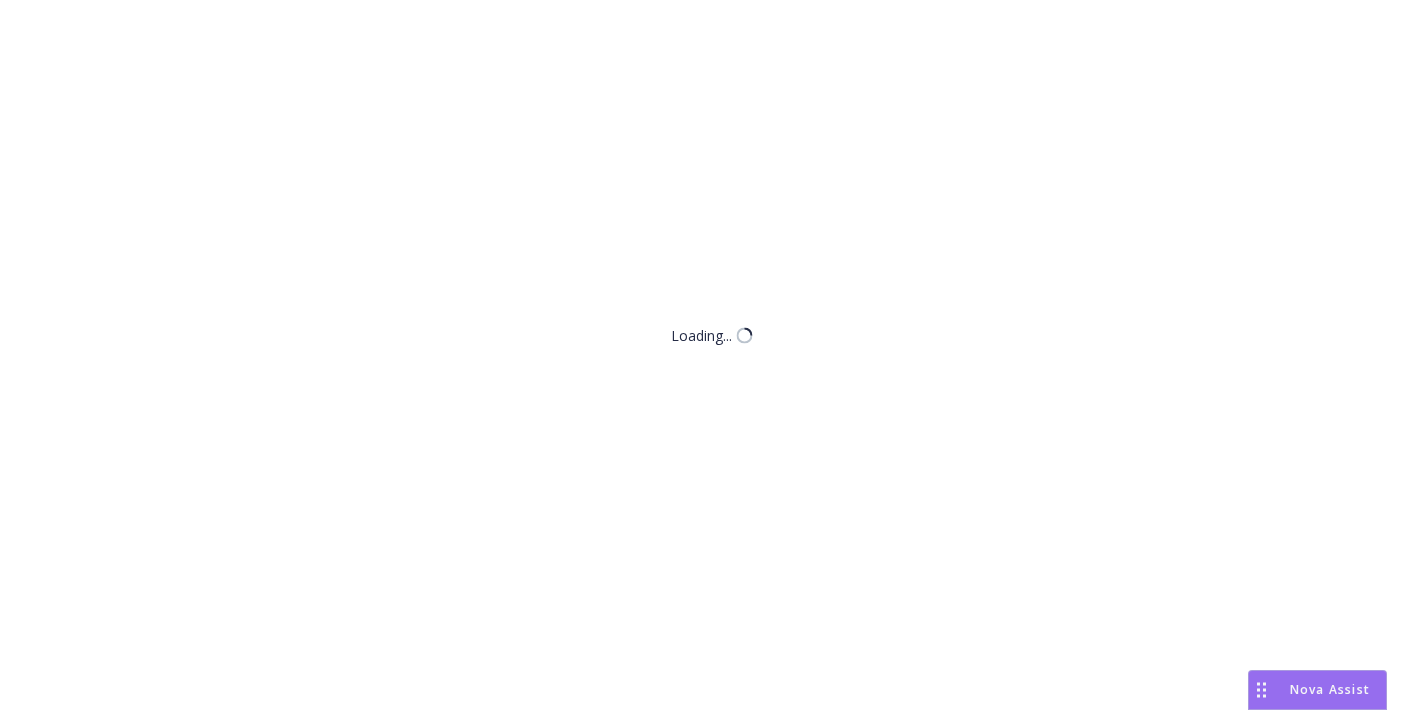 scroll, scrollTop: 0, scrollLeft: 0, axis: both 